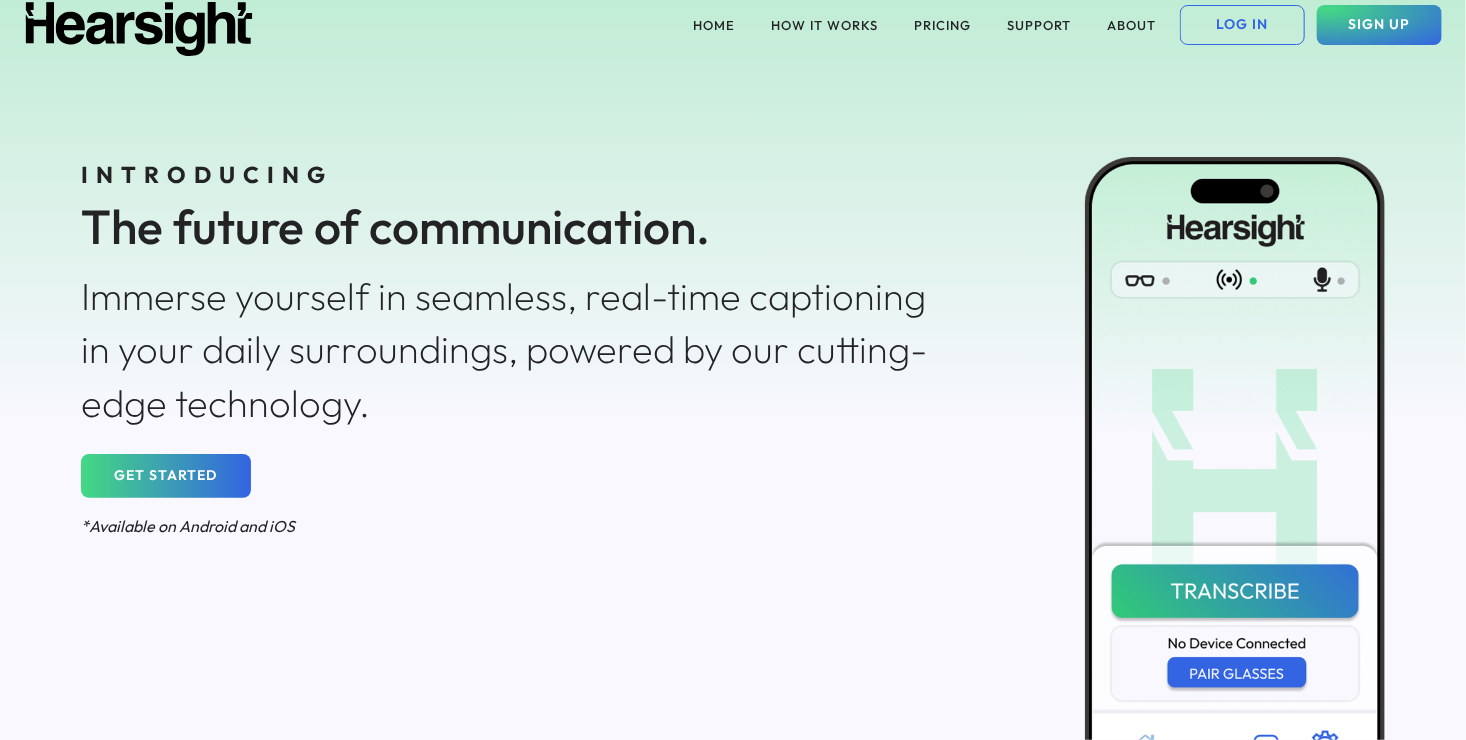 scroll, scrollTop: 0, scrollLeft: 0, axis: both 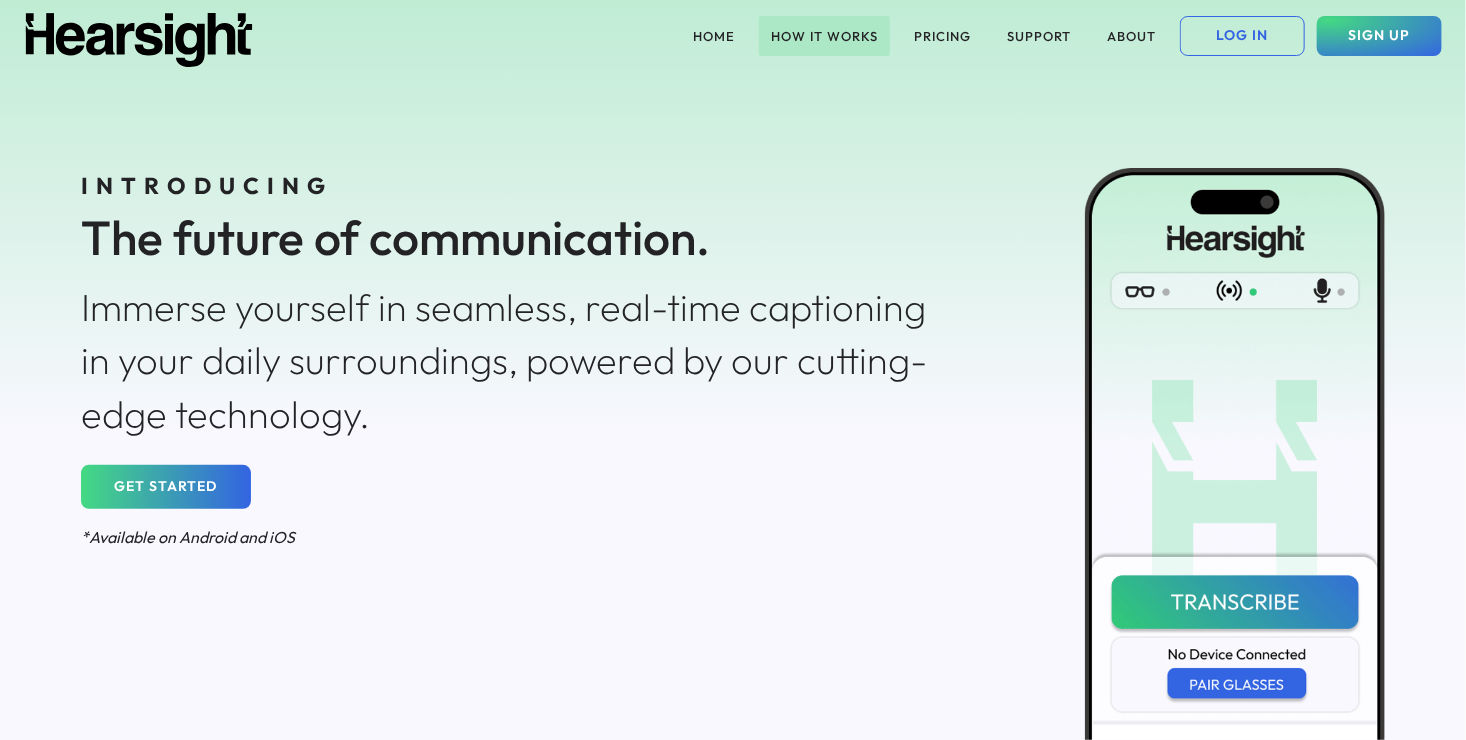 click on "HOW IT WORKS" at bounding box center (824, 36) 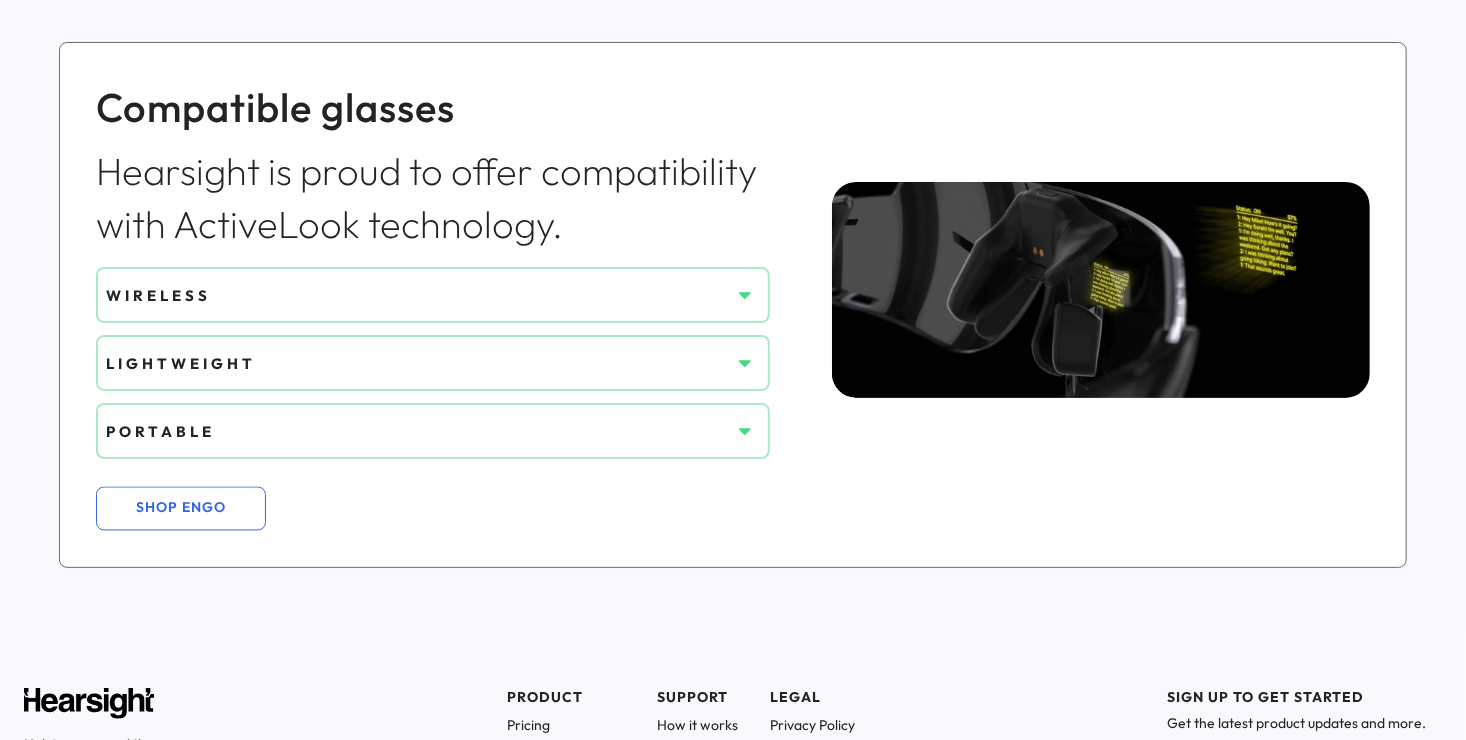 scroll, scrollTop: 1684, scrollLeft: 0, axis: vertical 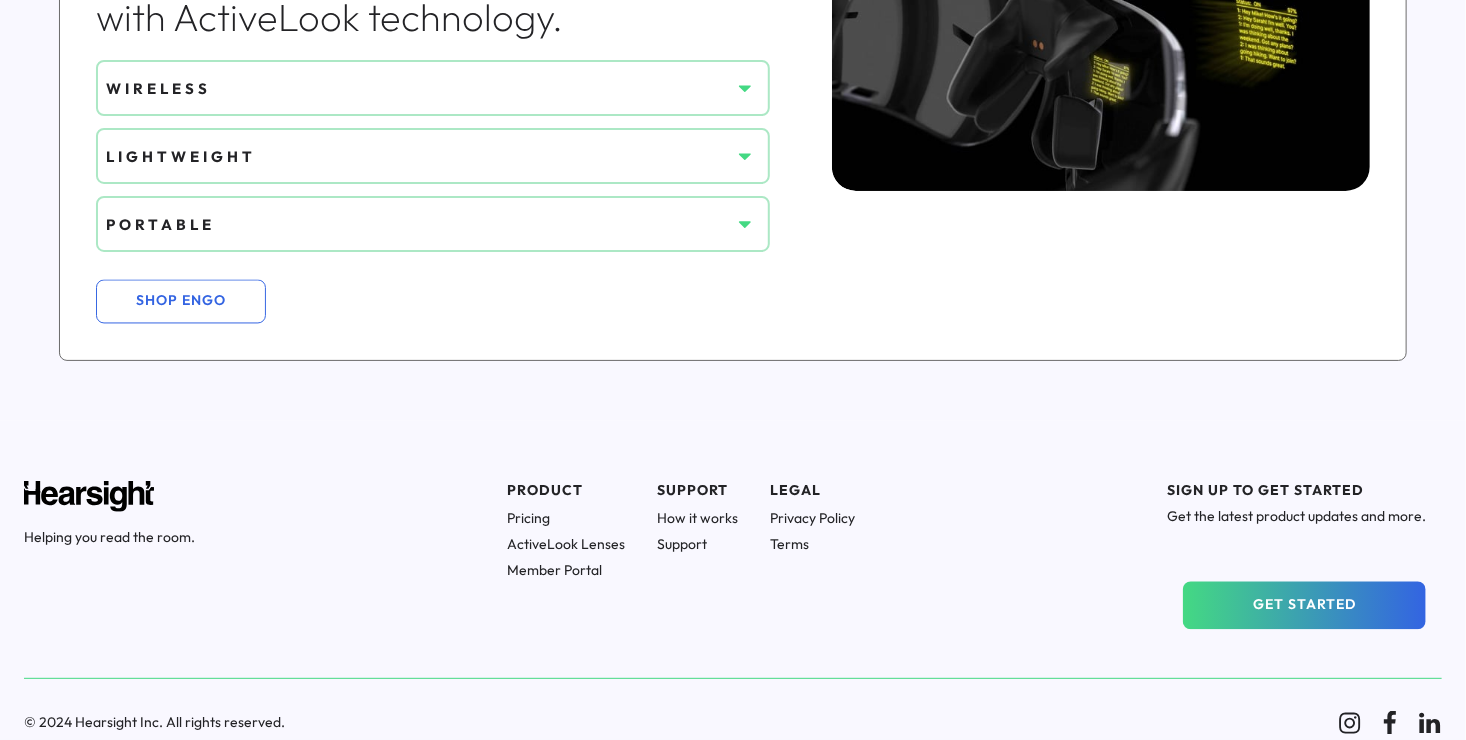 click on "GET STARTED" at bounding box center (1304, 606) 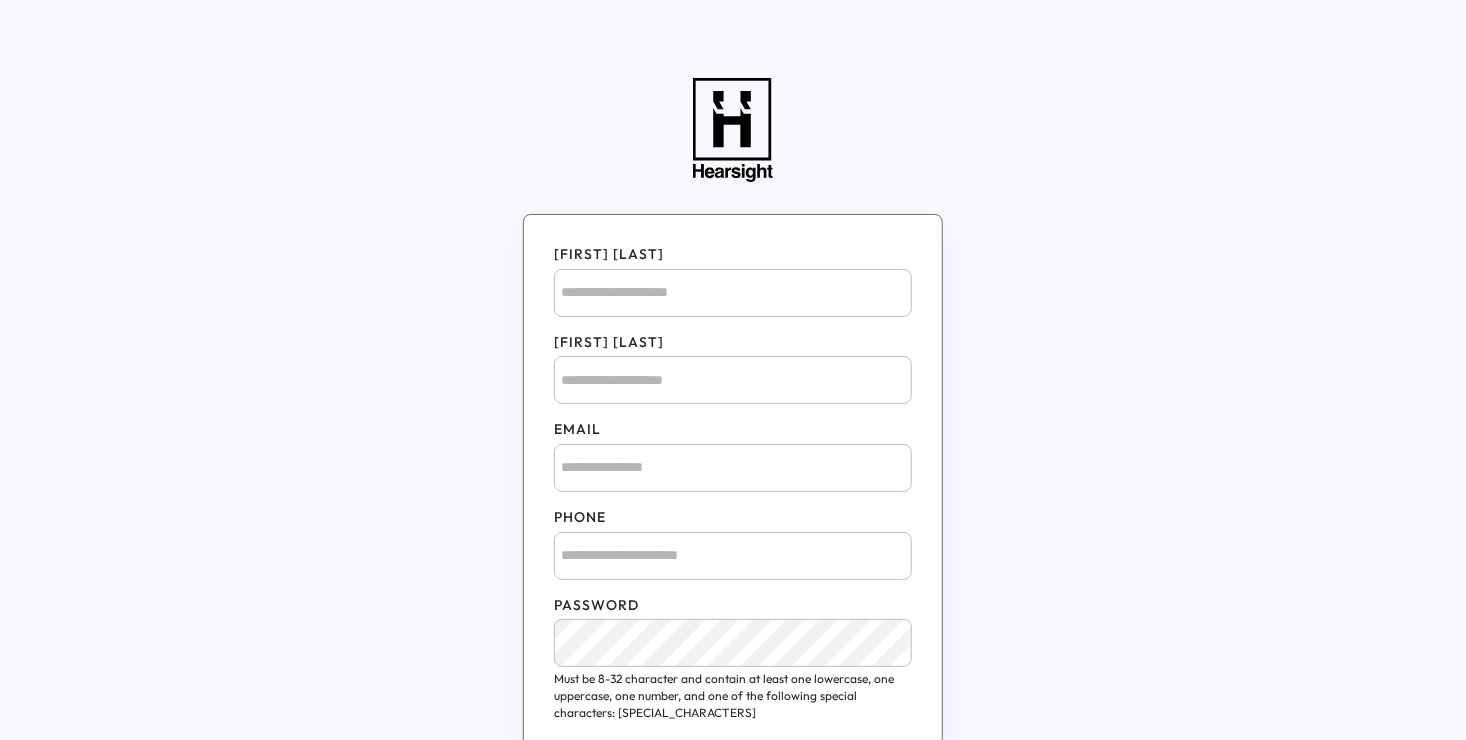 scroll, scrollTop: 0, scrollLeft: 0, axis: both 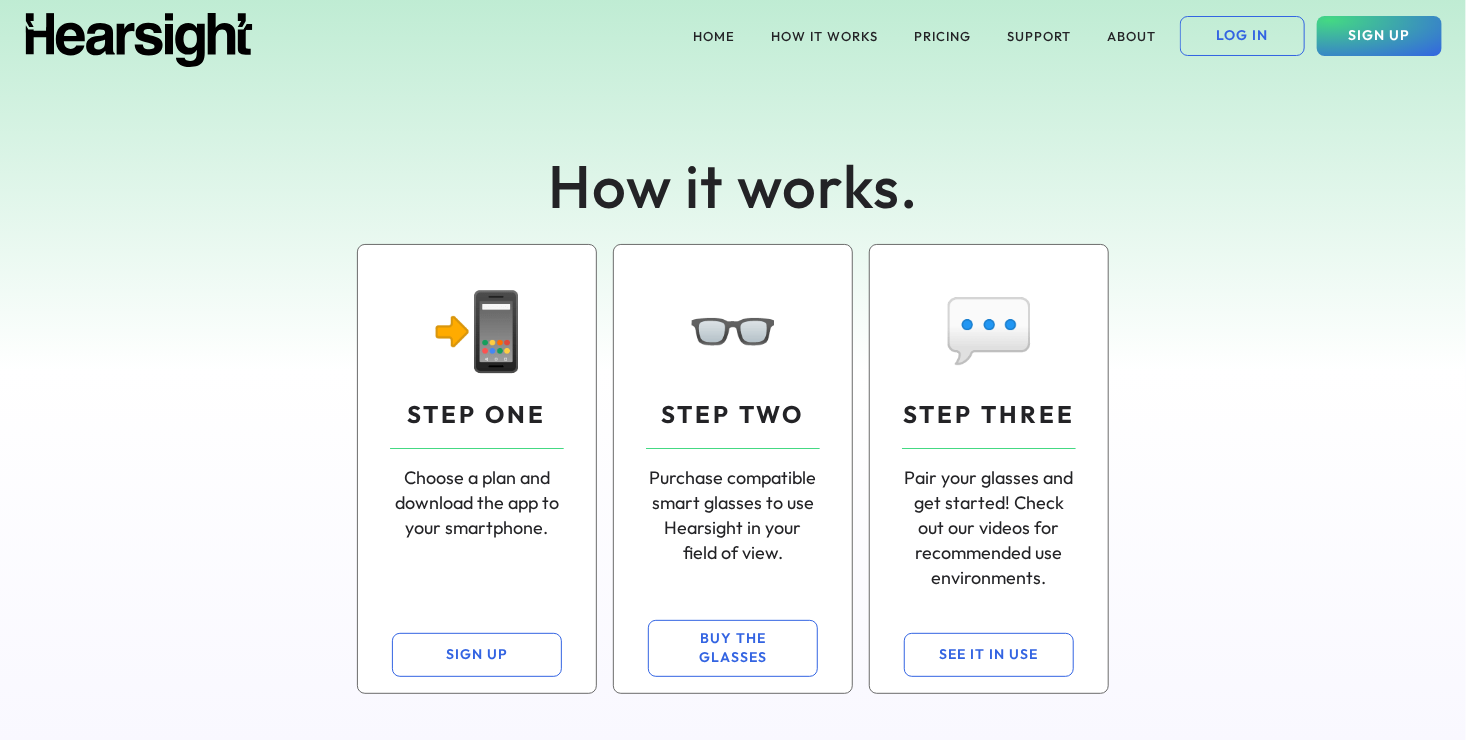 click on "PRICING" at bounding box center (942, 36) 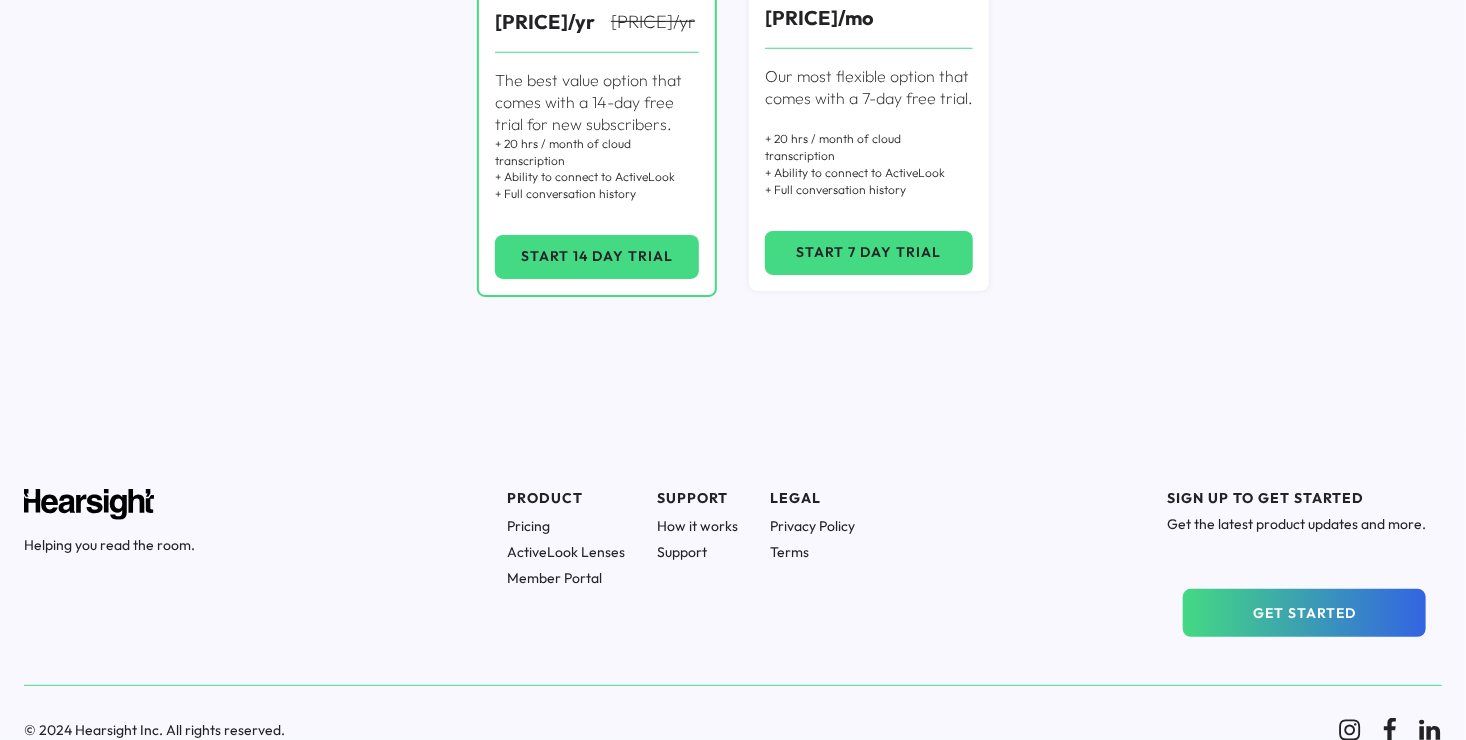 scroll, scrollTop: 555, scrollLeft: 0, axis: vertical 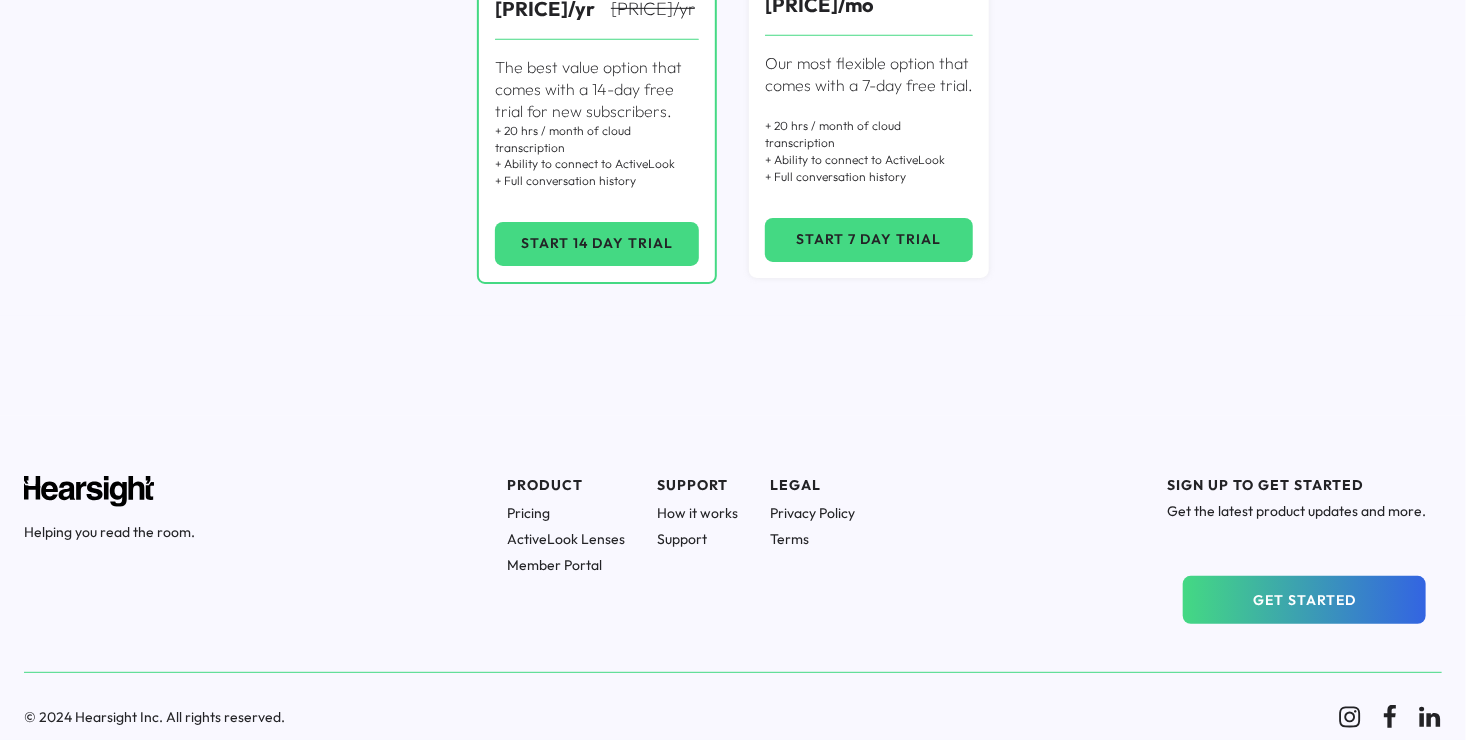 click on "How it works" at bounding box center [697, 513] 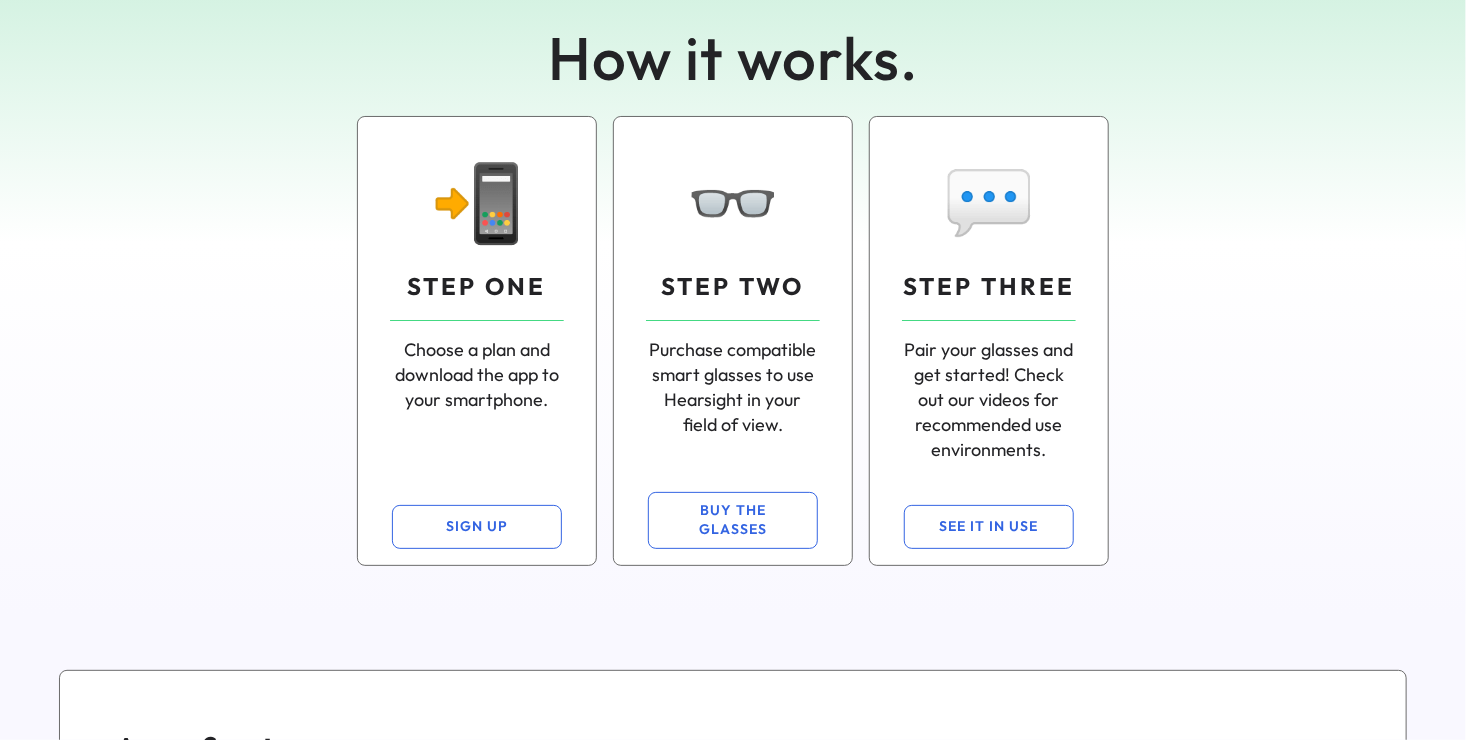 scroll, scrollTop: 200, scrollLeft: 0, axis: vertical 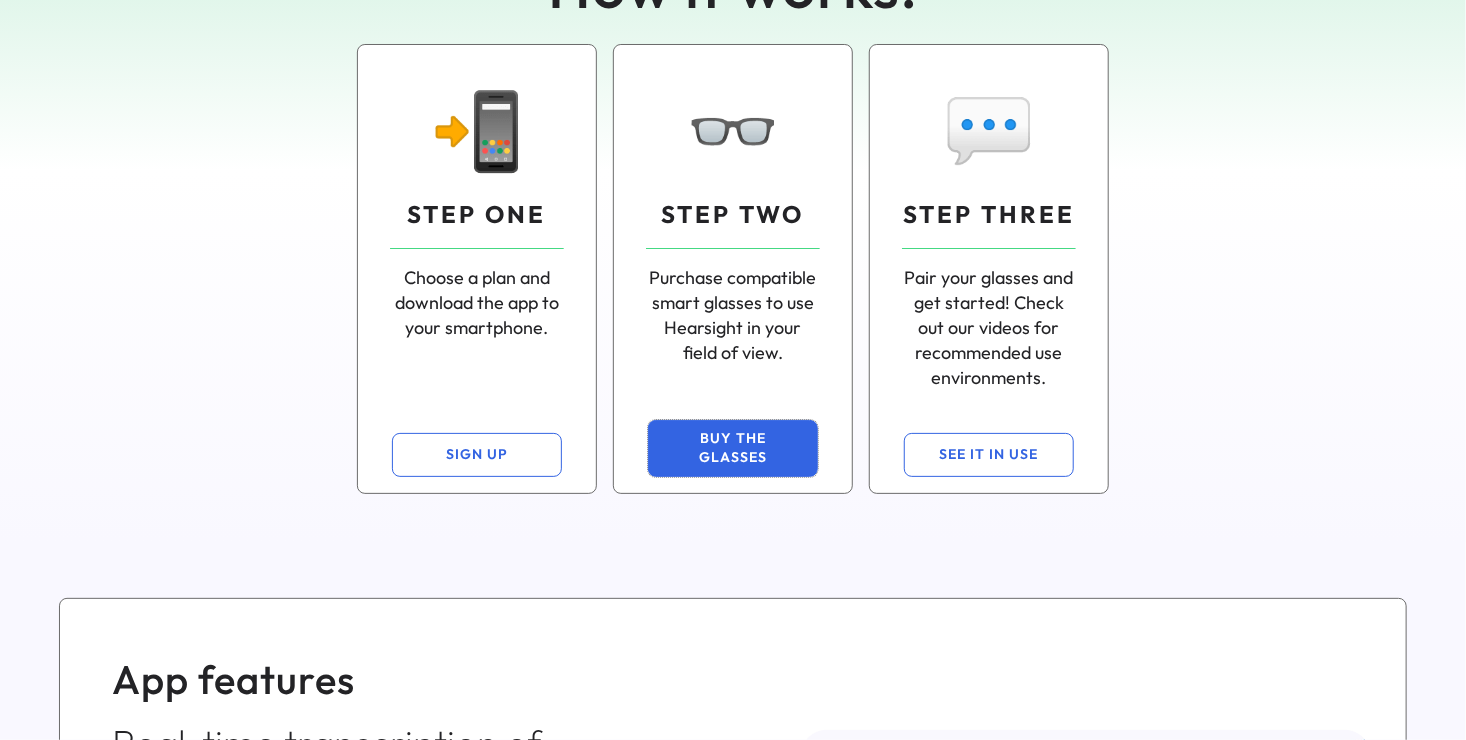 click on "BUY THE GLASSES" at bounding box center [733, 448] 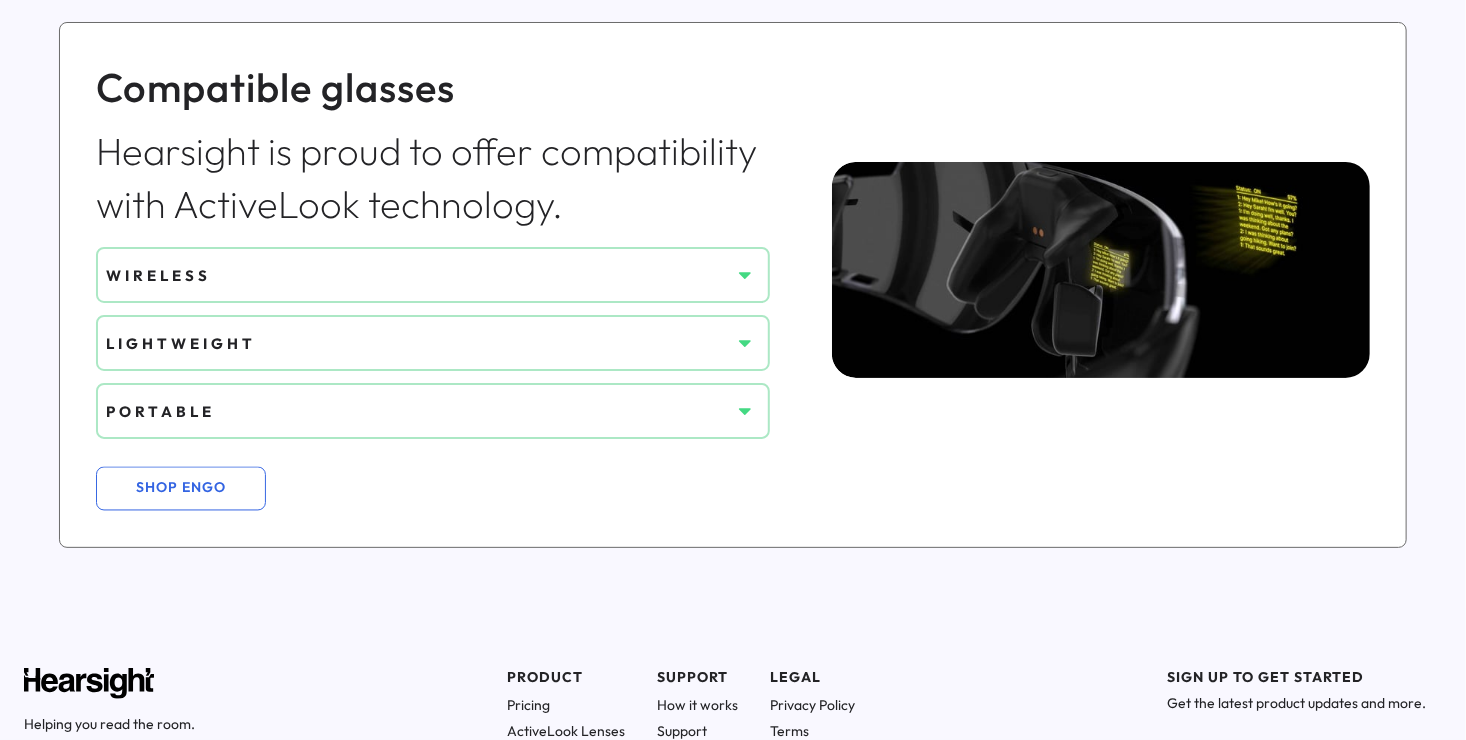 scroll, scrollTop: 1500, scrollLeft: 0, axis: vertical 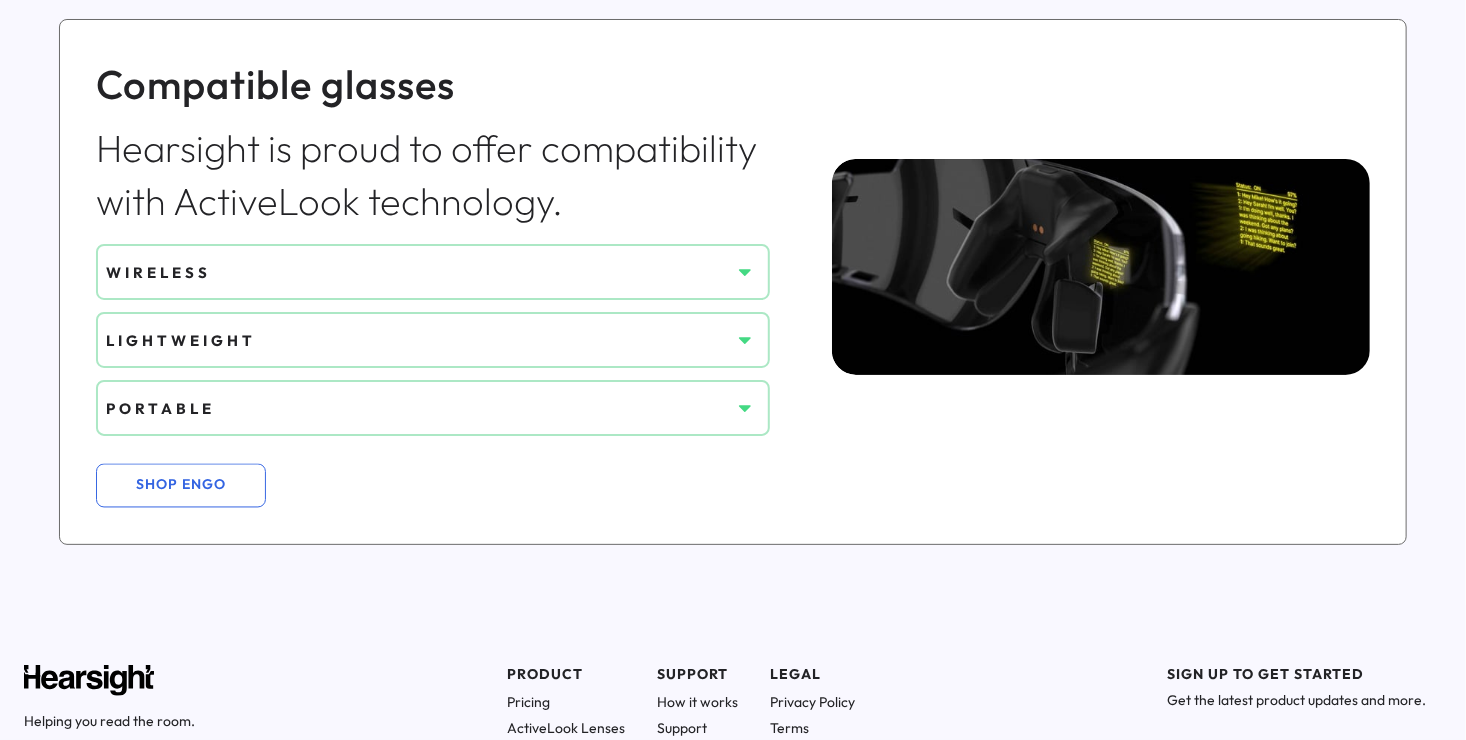 click on "WIRELESS" at bounding box center (418, 272) 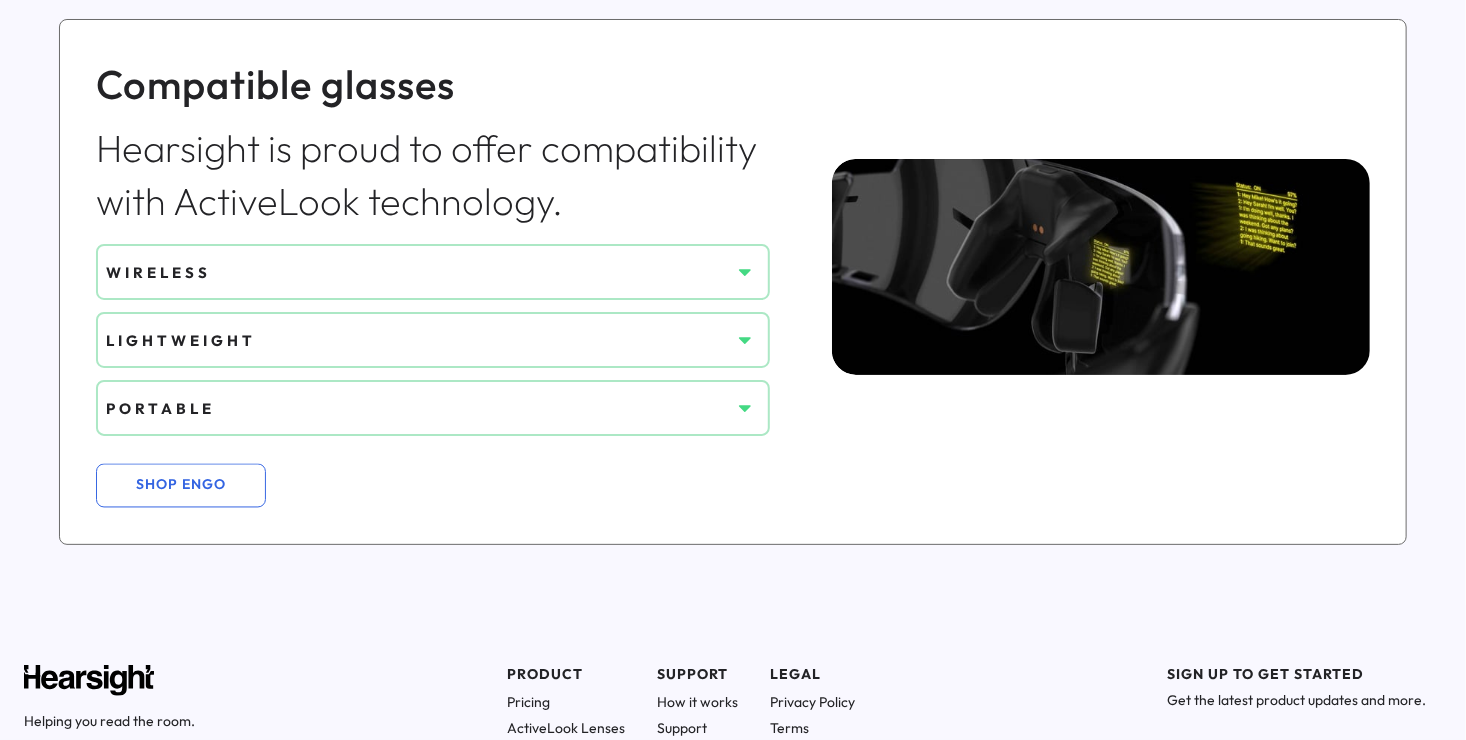 click 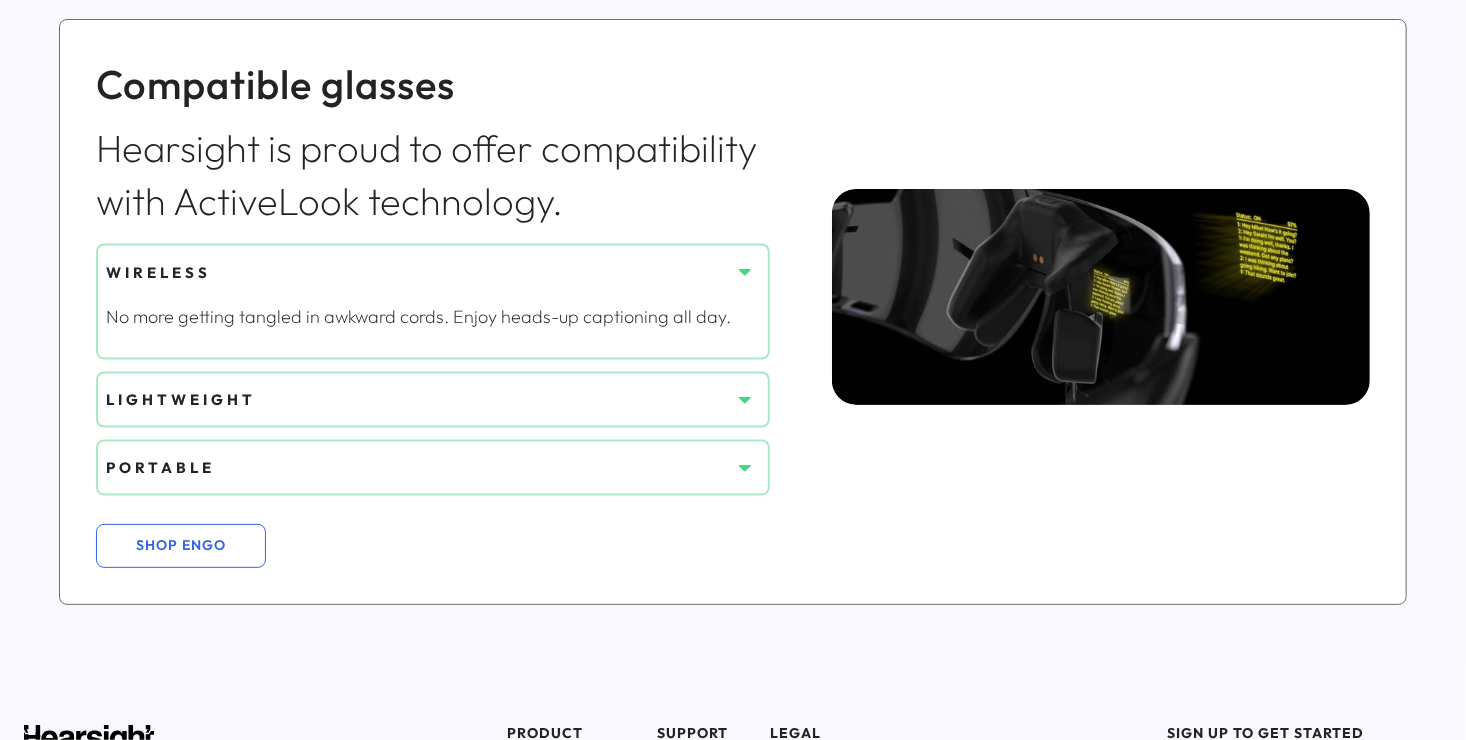 click 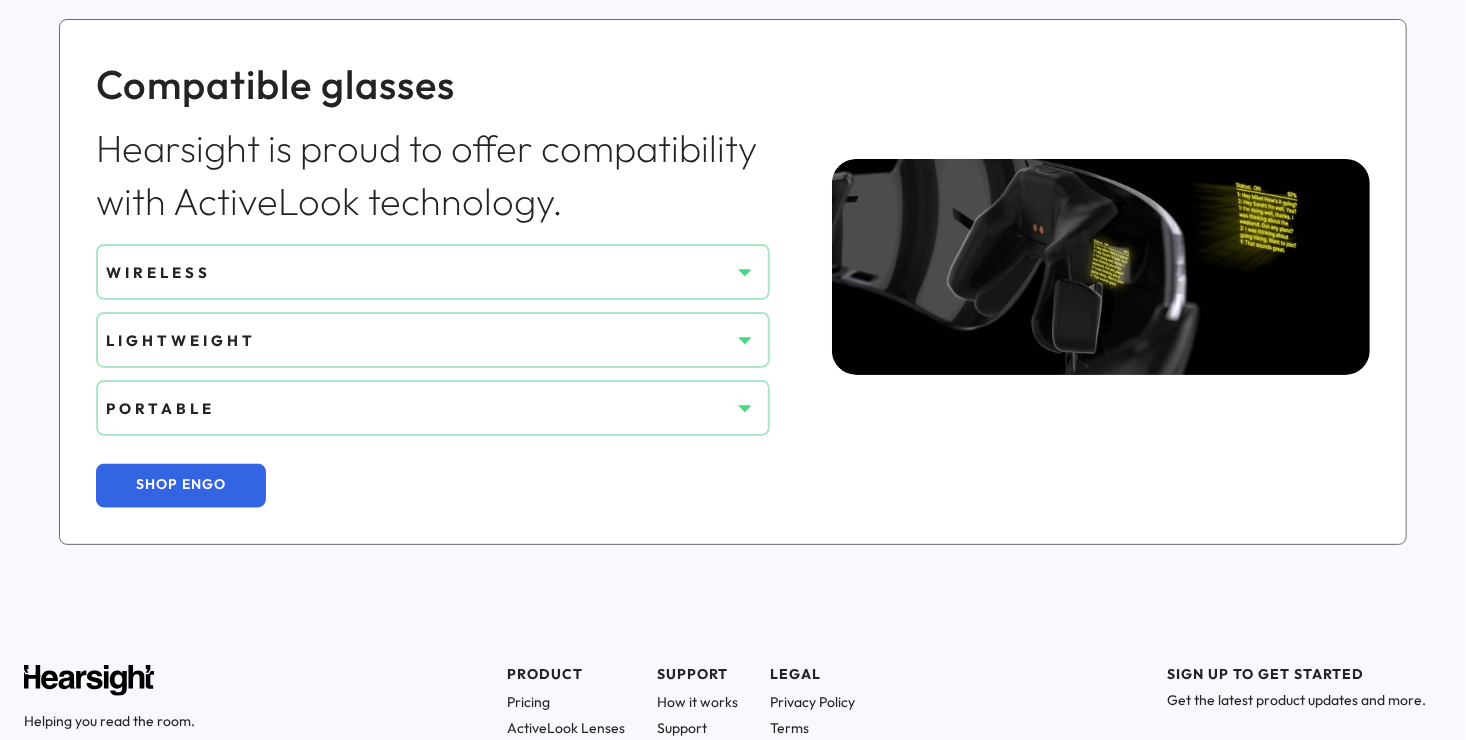 click on "SHOP ENGO" at bounding box center (181, 486) 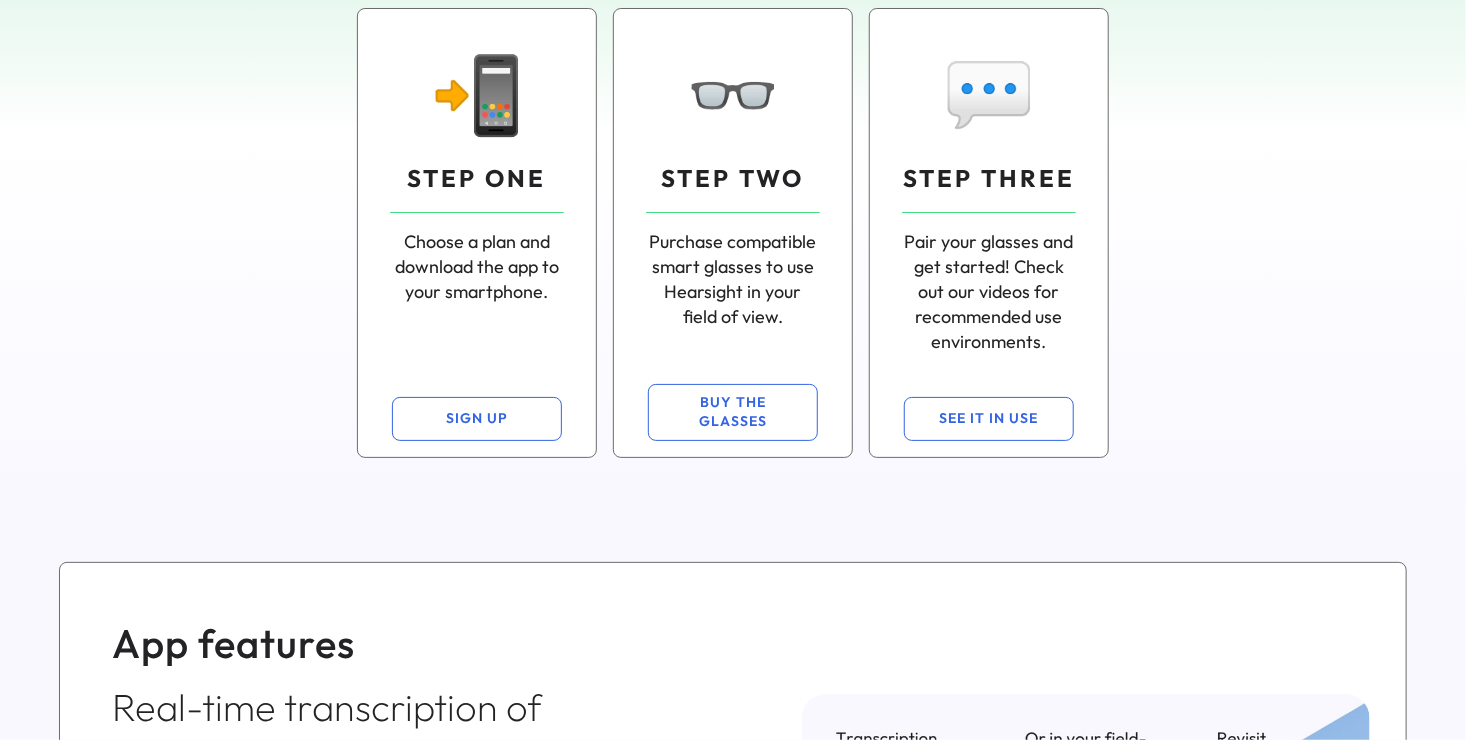 scroll, scrollTop: 184, scrollLeft: 0, axis: vertical 